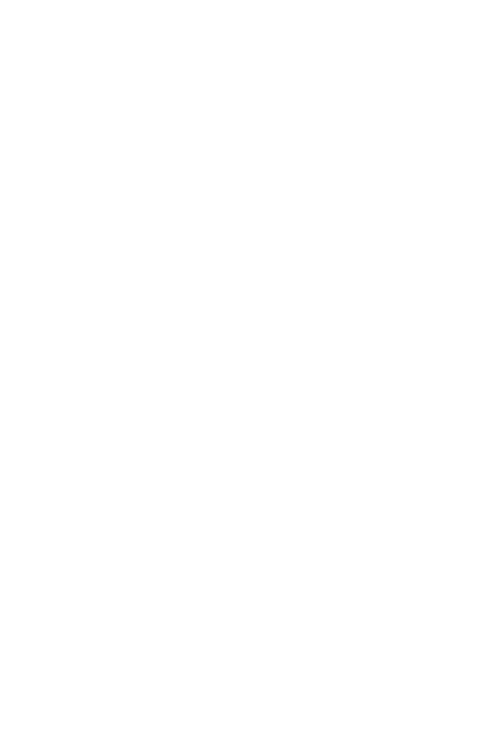 scroll, scrollTop: 0, scrollLeft: 0, axis: both 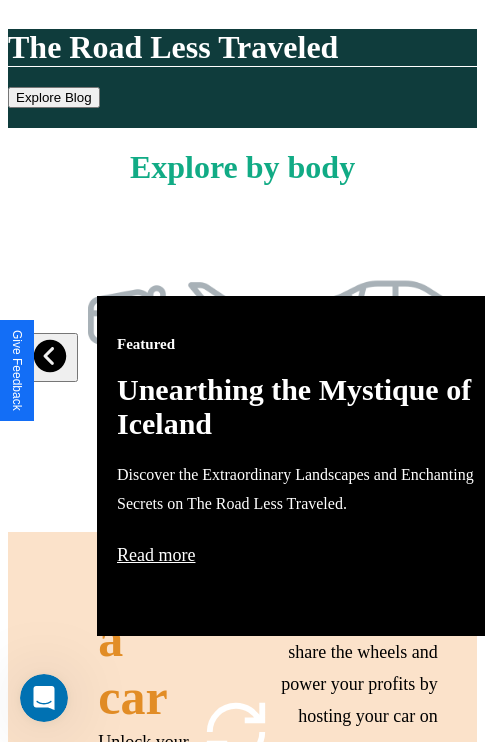 click on "Featured Unearthing the Mystique of Iceland Discover the Extraordinary Landscapes and Enchanting Secrets on The Road Less Traveled. Read more" at bounding box center (317, 466) 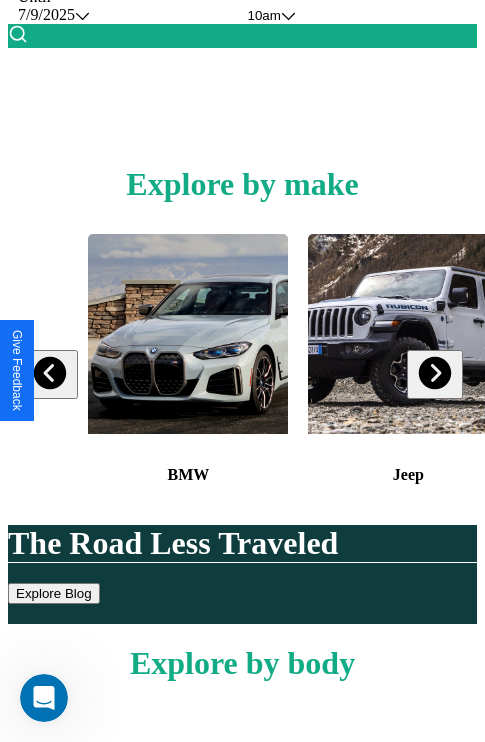 scroll, scrollTop: 308, scrollLeft: 0, axis: vertical 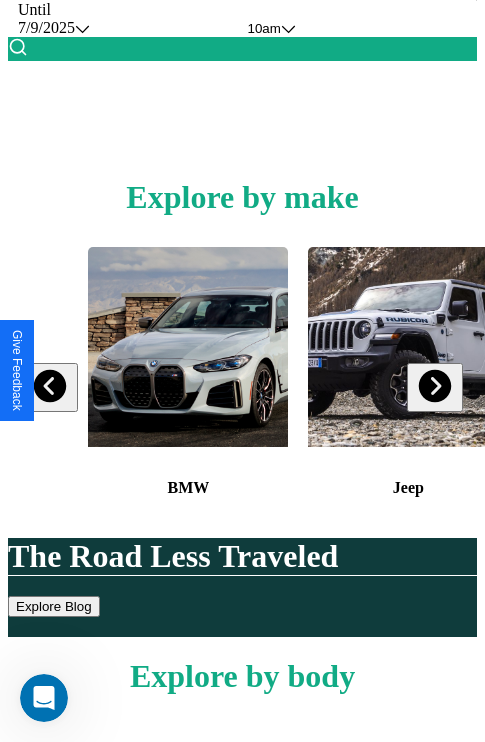 click at bounding box center (434, 386) 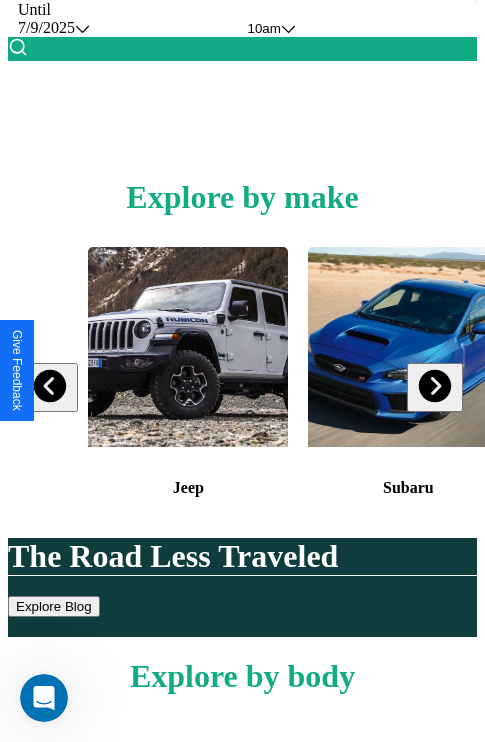 click at bounding box center (50, 386) 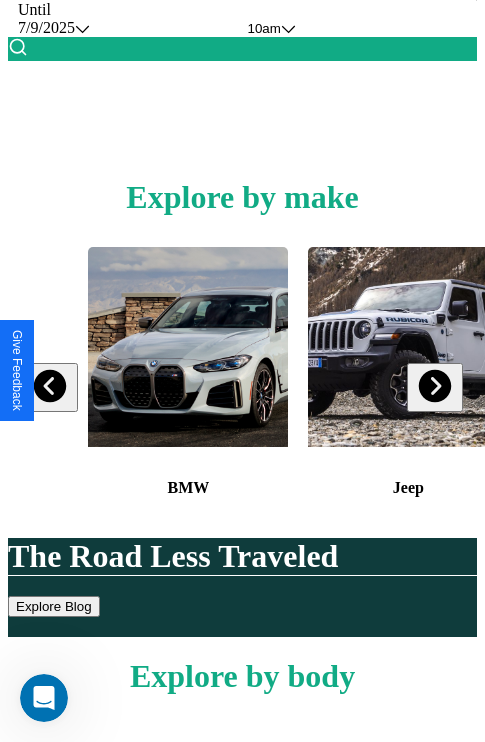 click at bounding box center [434, 386] 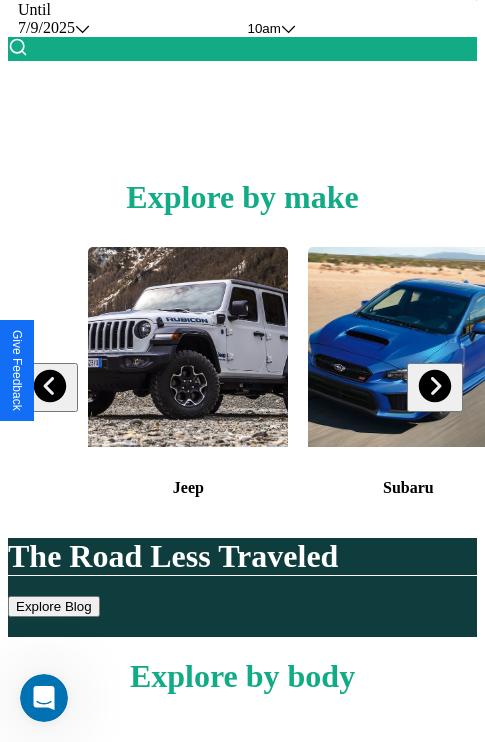 click at bounding box center (434, 386) 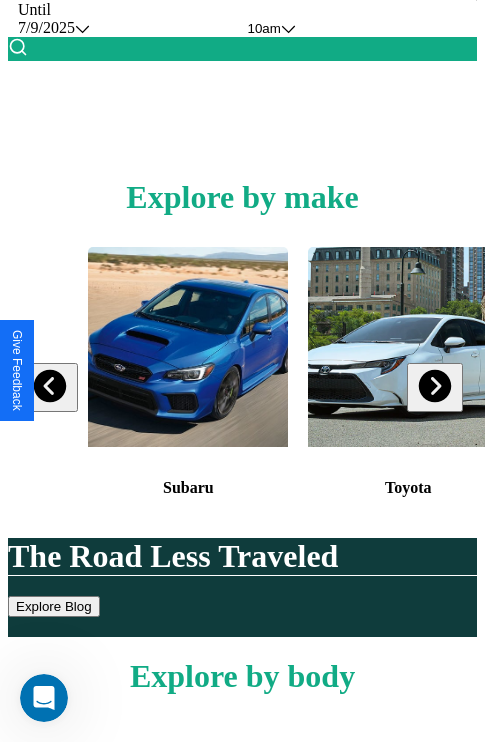 click at bounding box center (434, 386) 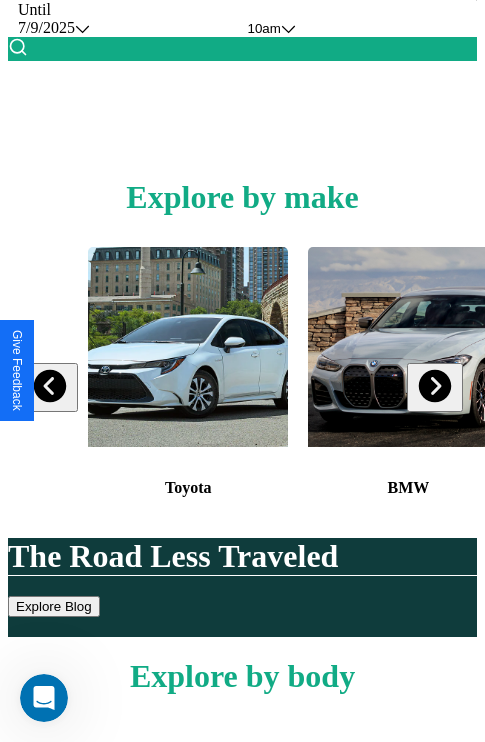 click at bounding box center [188, 347] 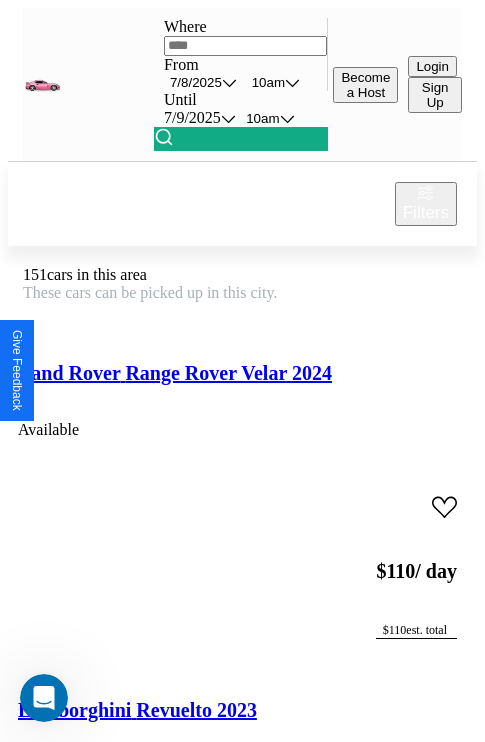 scroll, scrollTop: 50, scrollLeft: 0, axis: vertical 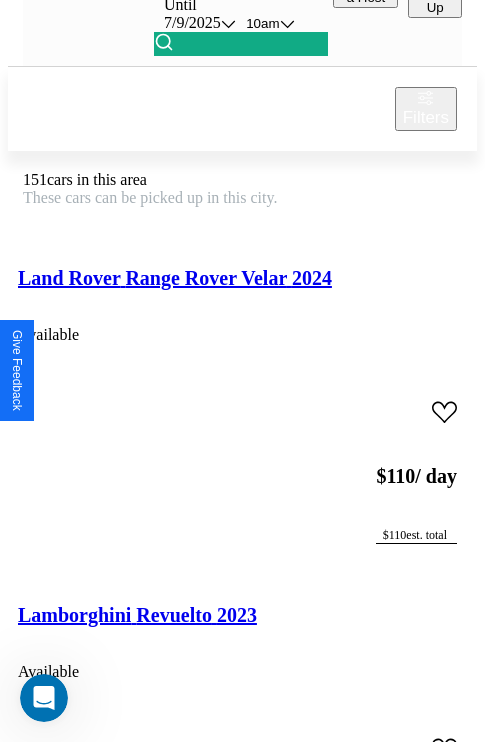 click on "Chrysler   E-CLASS   2016" at bounding box center [123, 24205] 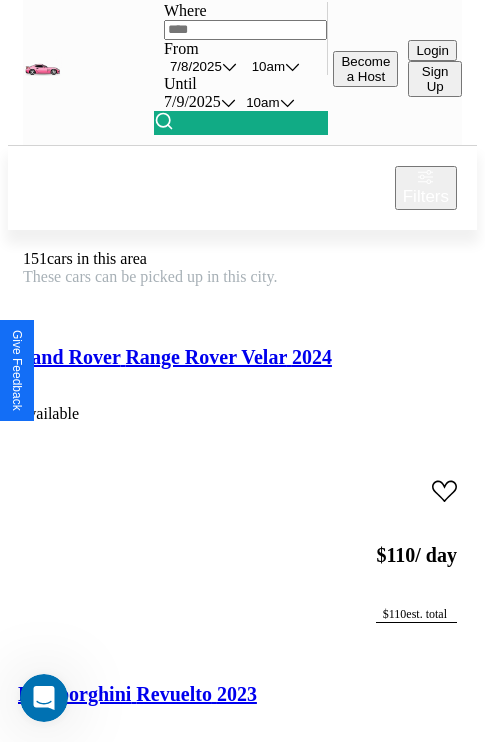 scroll, scrollTop: 0, scrollLeft: 0, axis: both 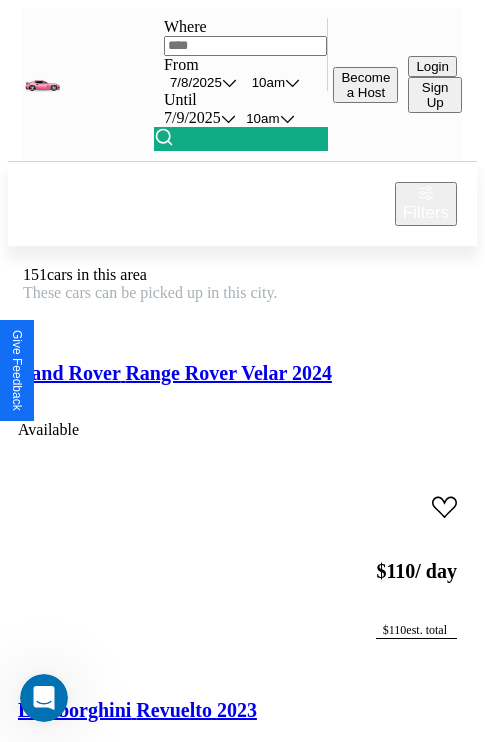click on "Filters" at bounding box center (426, 213) 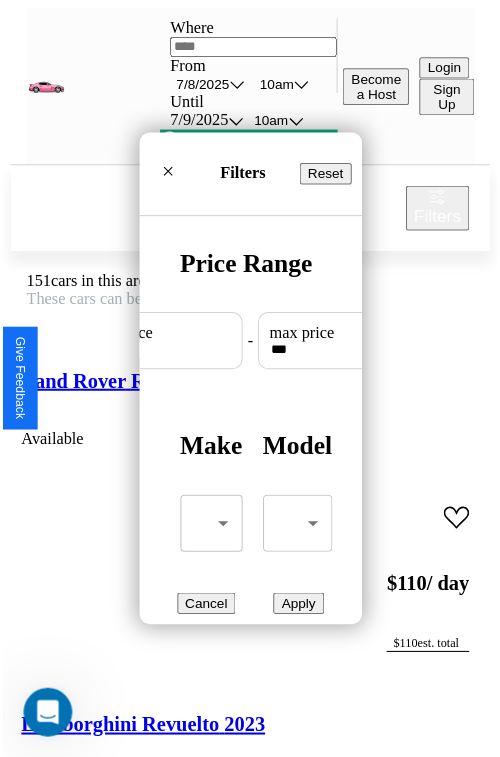 scroll, scrollTop: 59, scrollLeft: 0, axis: vertical 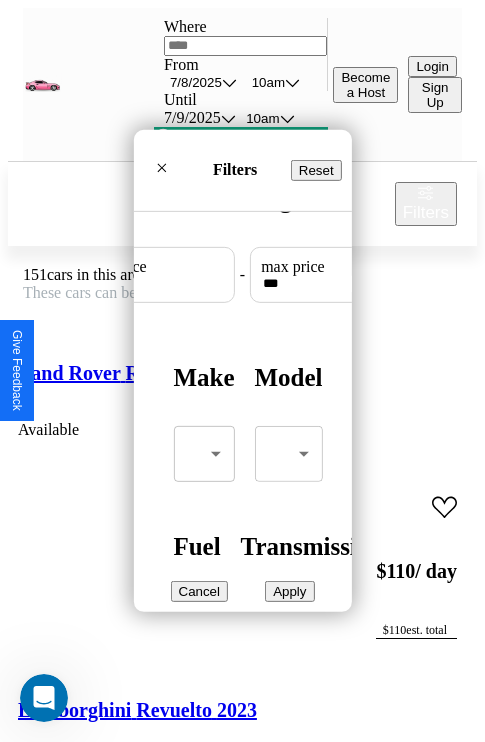 click on "CarGo Where From 7 / 8 / 2025 10am Until 7 / 9 / 2025 10am Become a Host Login Sign Up Los Angeles Filters 151  cars in this area These cars can be picked up in this city. Land Rover   Range Rover Velar   2024 Available $ 110  / day $ 110  est. total Lamborghini   Revuelto   2023 Available $ 170  / day $ 170  est. total Toyota   Tacoma   2022 Available $ 40  / day $ 40  est. total Volvo   WAH   2016 Available $ 30  / day $ 30  est. total BMW   1M   2019 Available $ 160  / day $ 160  est. total GMC   Aluminum Tilt   2023 Available $ 100  / day $ 100  est. total Mazda   CX-50   2016 Unavailable $ 110  / day $ 110  est. total Jaguar   XJ8   2021 Available $ 60  / day $ 60  est. total Jeep   Wagoneer L   2021 Unavailable $ 60  / day $ 60  est. total Maserati   Levante   2017 Available $ 50  / day $ 50  est. total Hyundai   Ioniq 6   2022 Unavailable $ 190  / day $ 190  est. total Nissan   Altra-EV   2022 Available $ 70  / day $ 70  est. total Alfa Romeo   Milano   2019 Available $ 30  / day $ 30  est. total   LR4" at bounding box center [242, 25633] 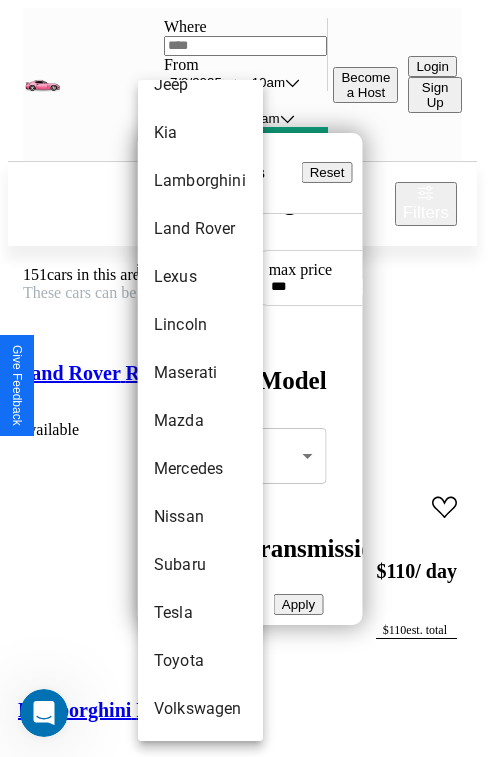scroll, scrollTop: 1083, scrollLeft: 0, axis: vertical 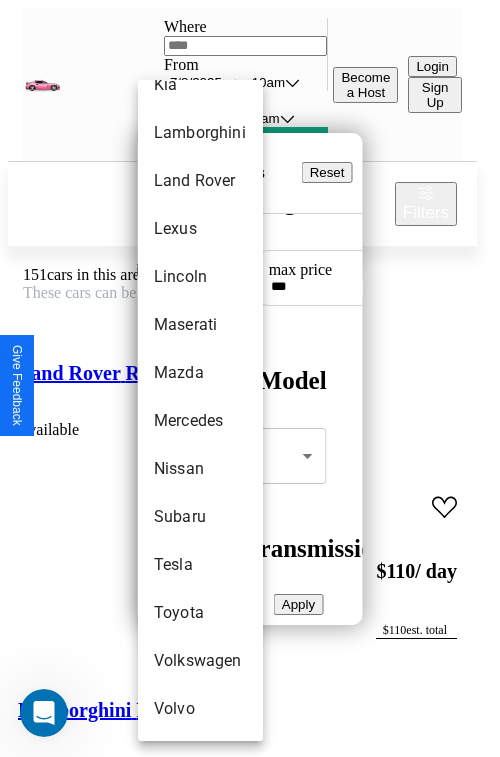 click on "Tesla" at bounding box center [200, 565] 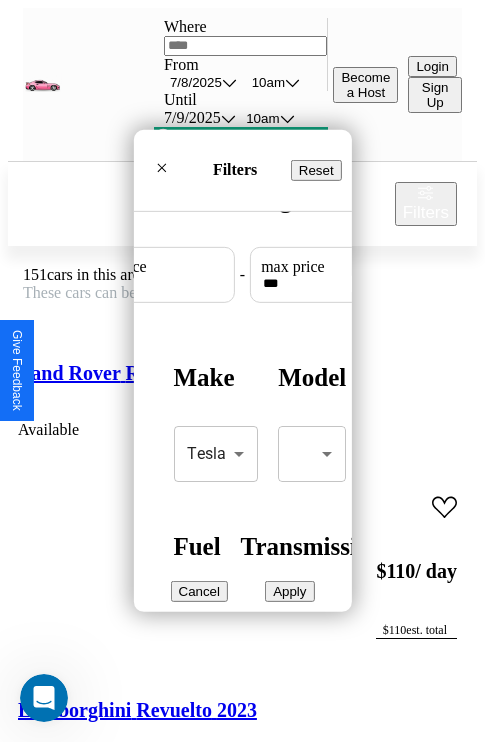 click on "Apply" at bounding box center [289, 591] 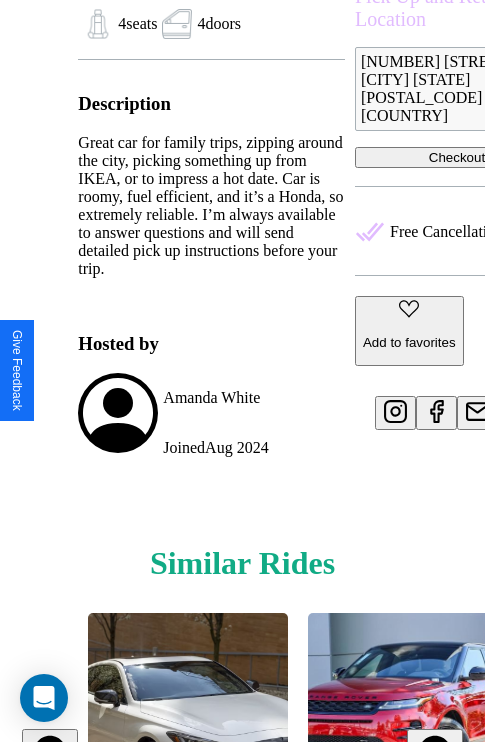 scroll, scrollTop: 936, scrollLeft: 0, axis: vertical 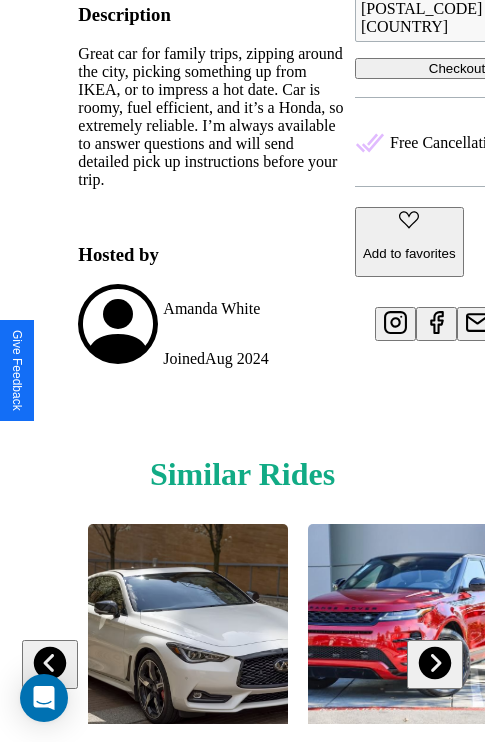click at bounding box center [50, 663] 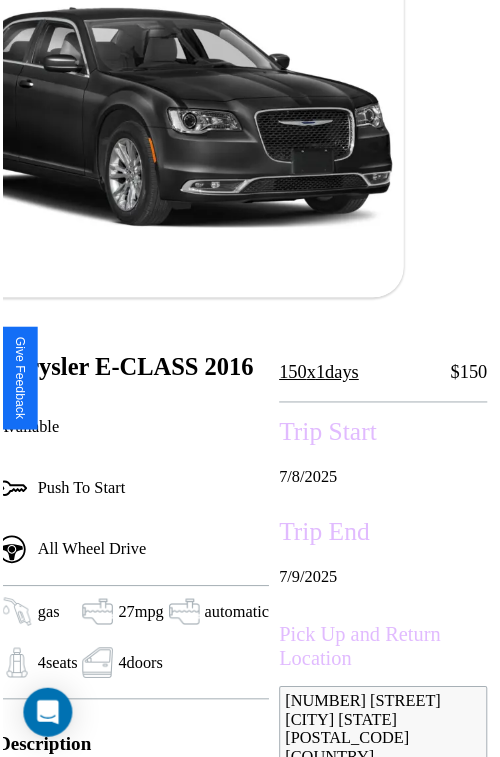 scroll, scrollTop: 221, scrollLeft: 84, axis: both 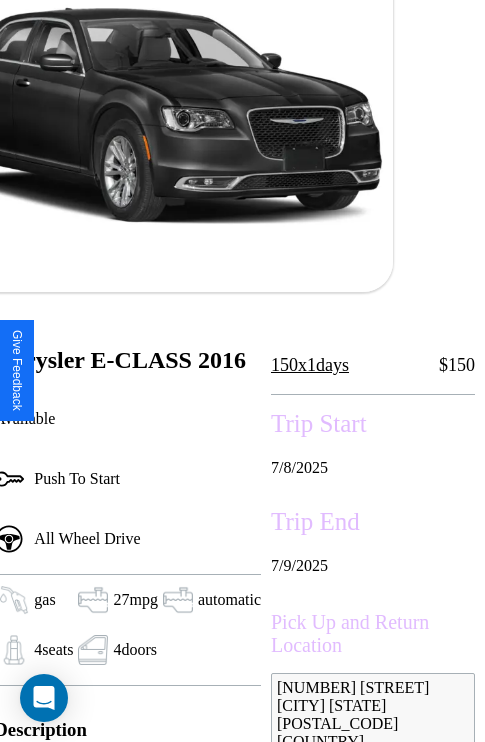 click on "7 / 8 / 2025" at bounding box center (373, 468) 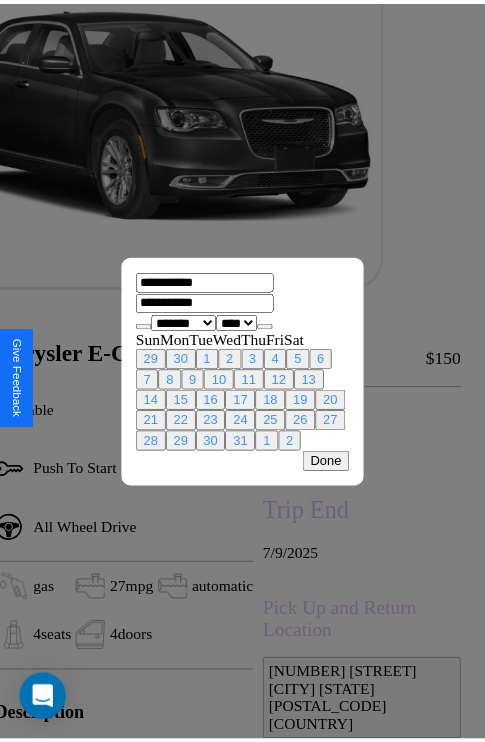 scroll, scrollTop: 0, scrollLeft: 84, axis: horizontal 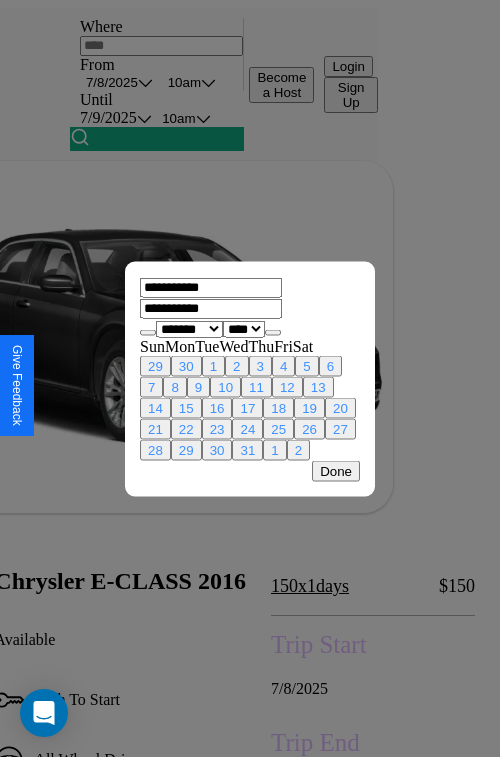 click at bounding box center (250, 378) 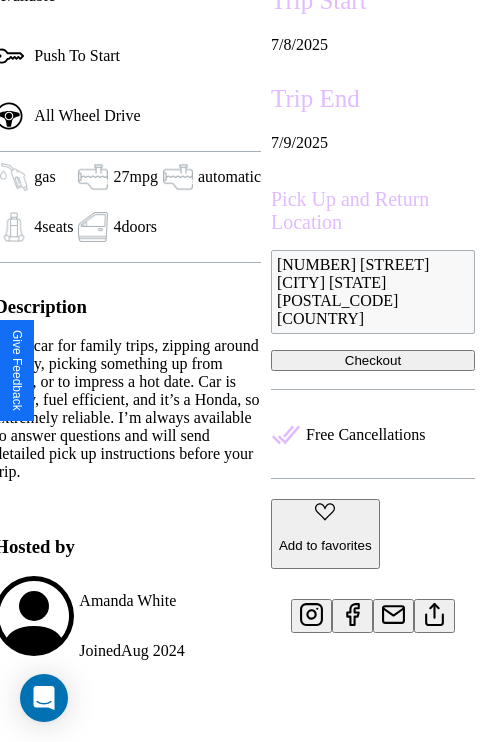 scroll, scrollTop: 710, scrollLeft: 84, axis: both 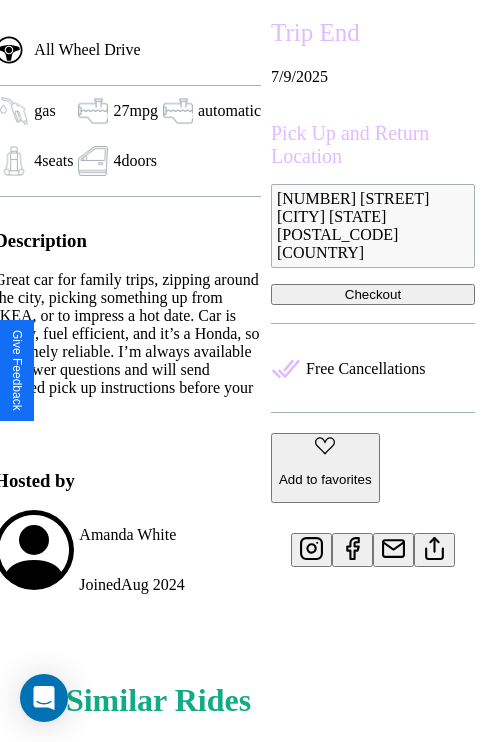 click at bounding box center [434, 545] 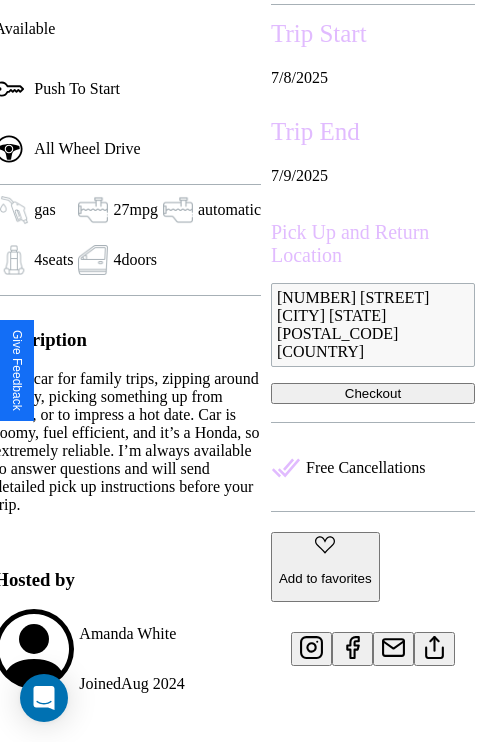 scroll, scrollTop: 499, scrollLeft: 84, axis: both 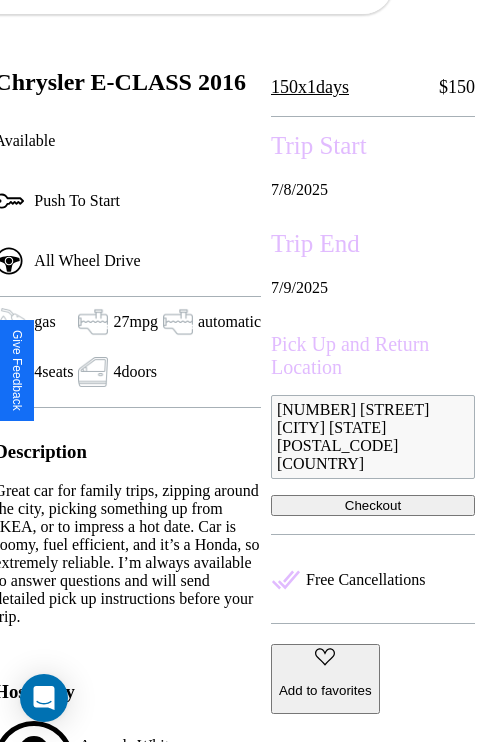 click on "Checkout" at bounding box center (373, 505) 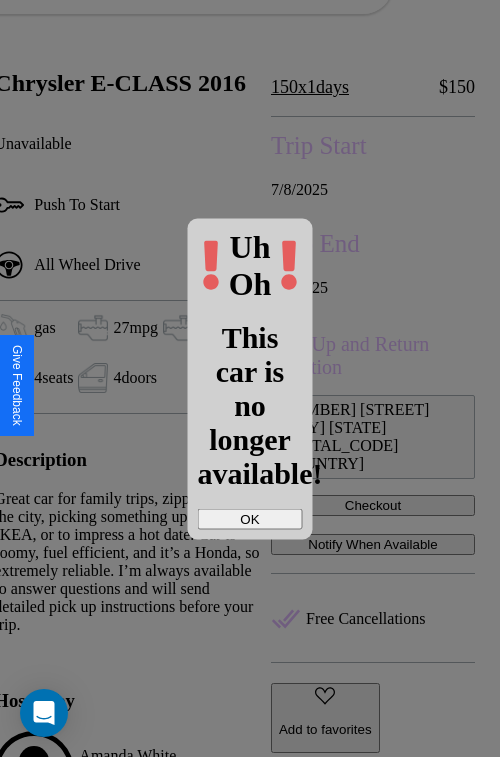 click on "OK" at bounding box center (250, 518) 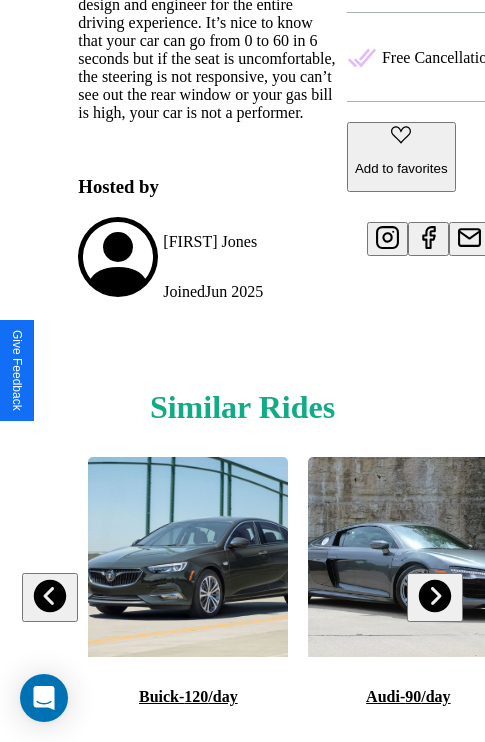 scroll, scrollTop: 914, scrollLeft: 0, axis: vertical 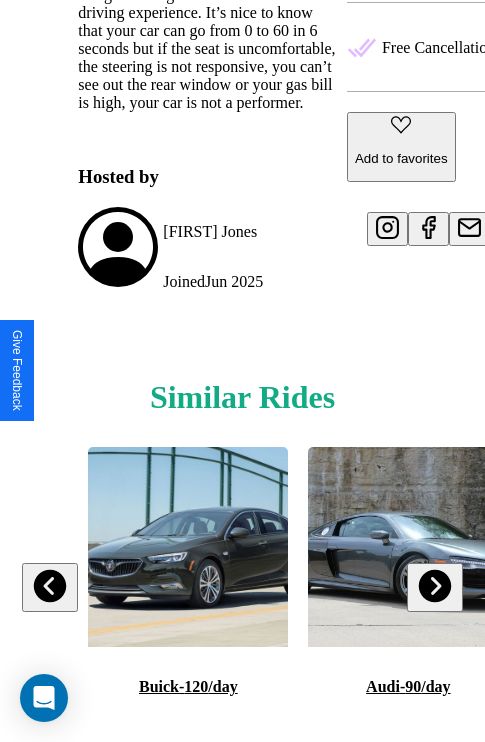 click at bounding box center (50, 586) 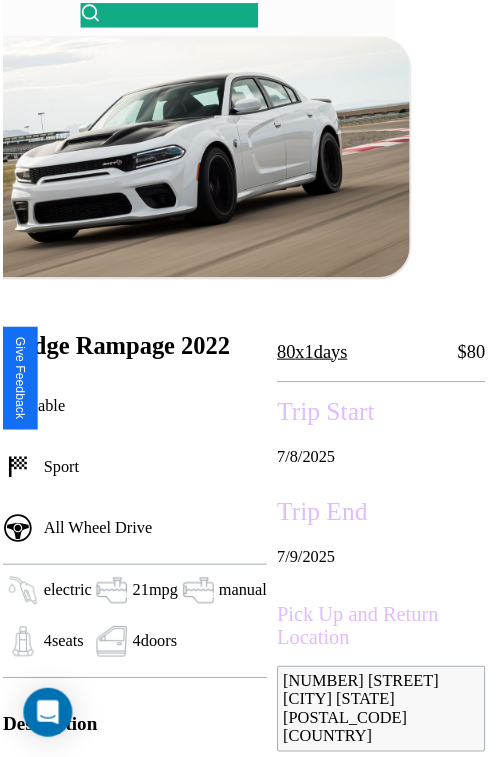 scroll, scrollTop: 99, scrollLeft: 80, axis: both 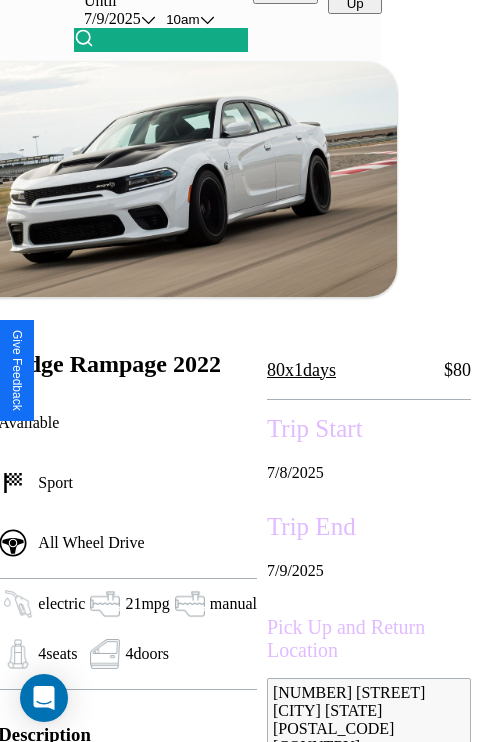 click on "7 / 8 / 2025" at bounding box center (369, 473) 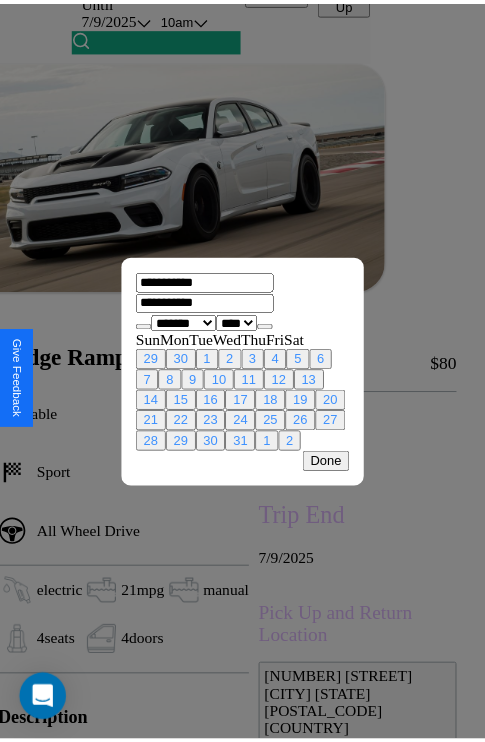 scroll, scrollTop: 0, scrollLeft: 80, axis: horizontal 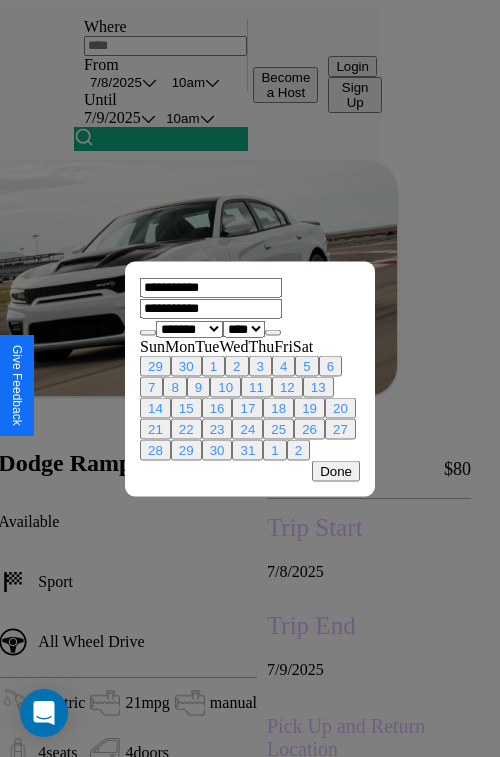 click at bounding box center (250, 378) 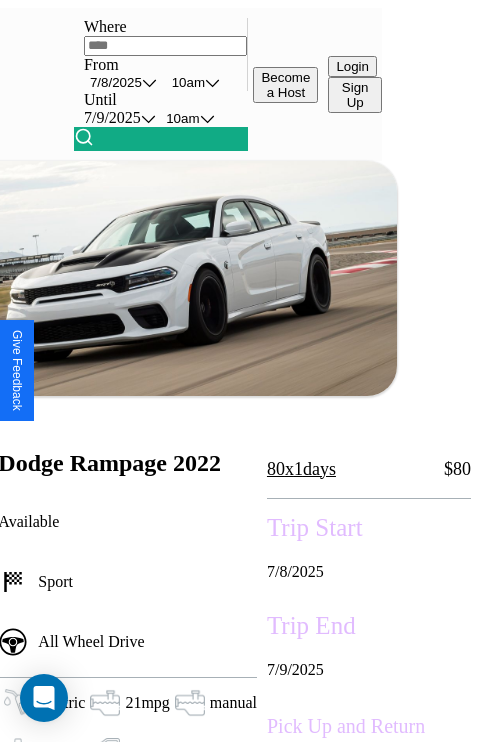 scroll, scrollTop: 55, scrollLeft: 73, axis: both 